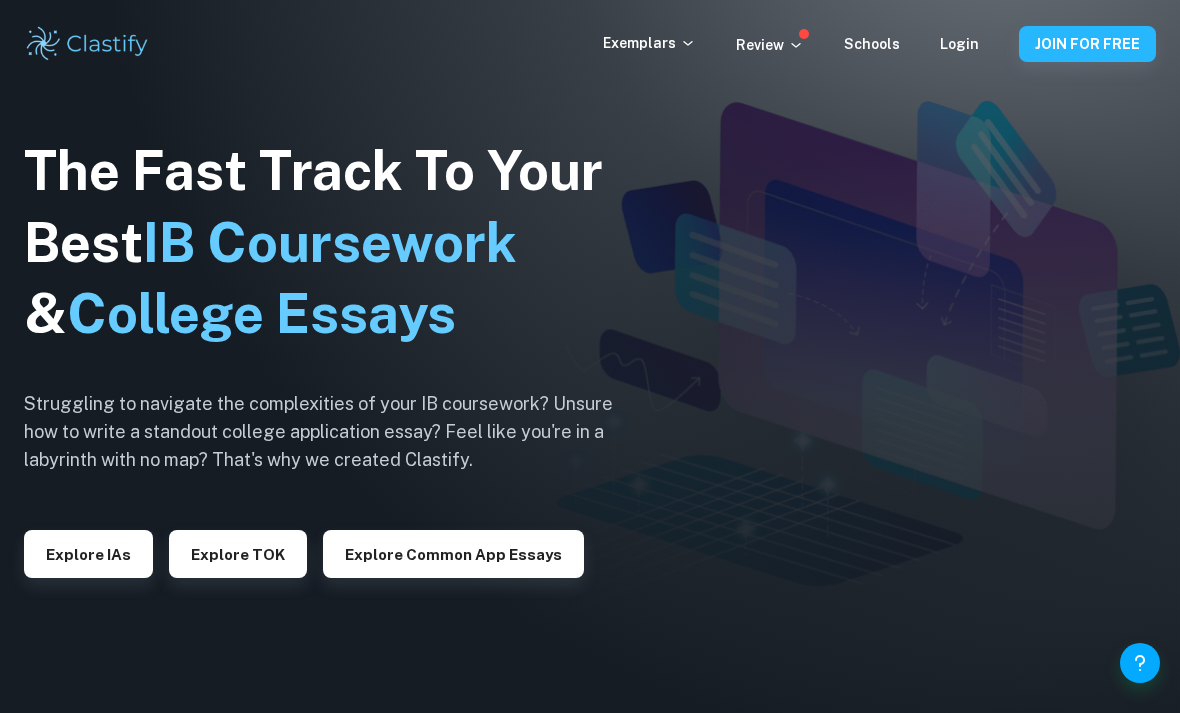 scroll, scrollTop: 0, scrollLeft: 0, axis: both 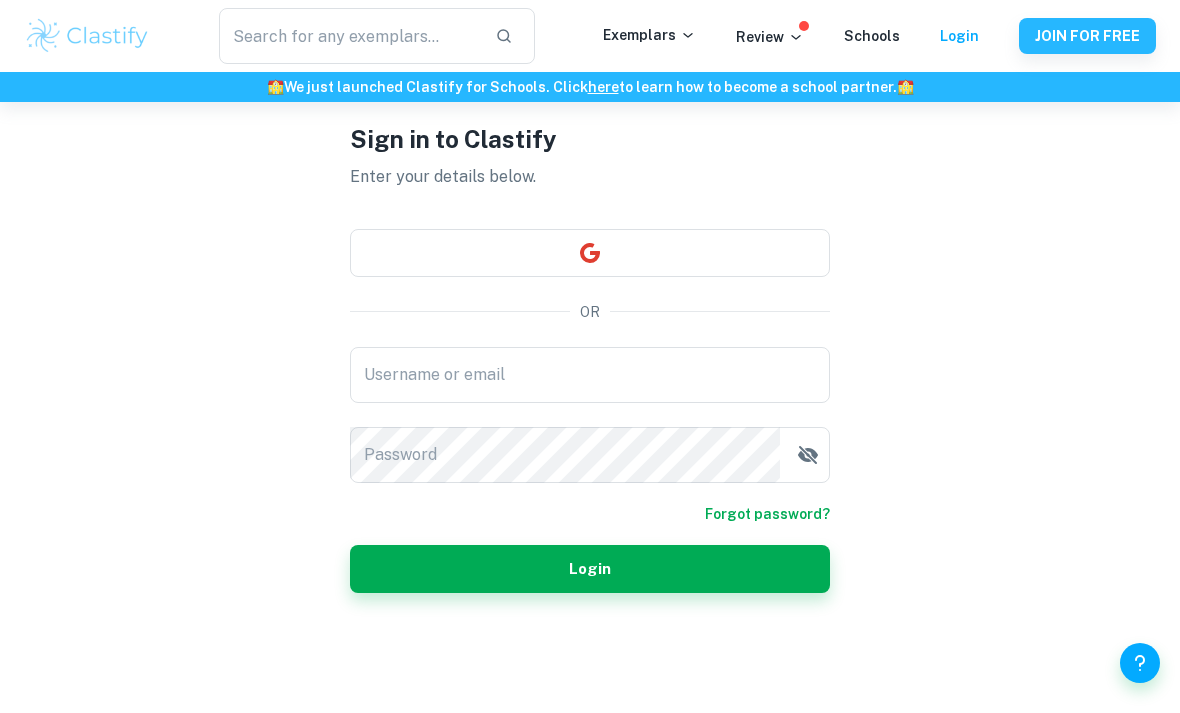click on "Username or email" at bounding box center [590, 375] 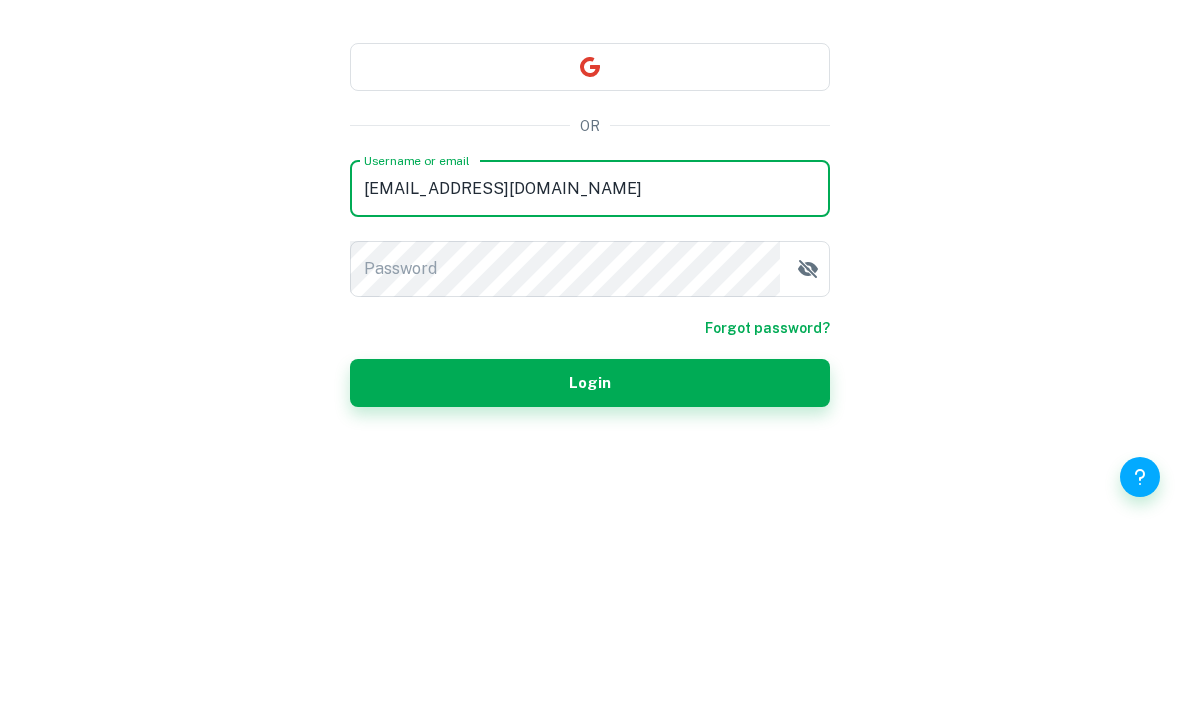 type on "[EMAIL_ADDRESS][DOMAIN_NAME]" 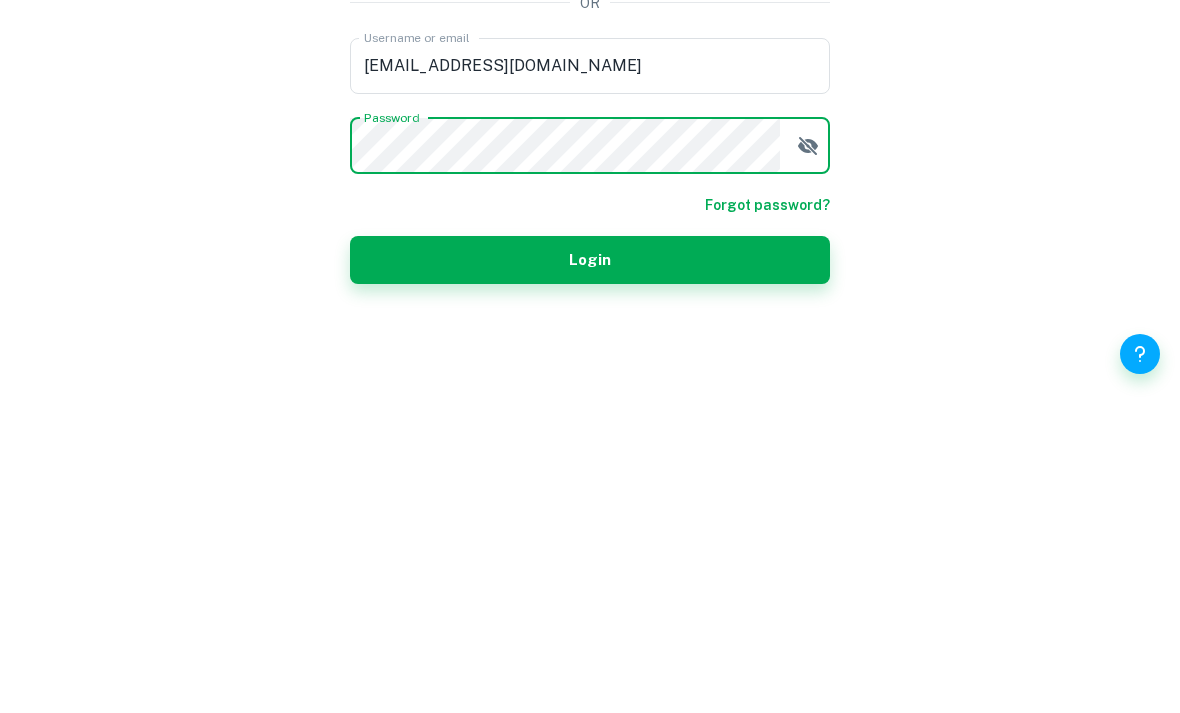 click on "Login" at bounding box center [590, 569] 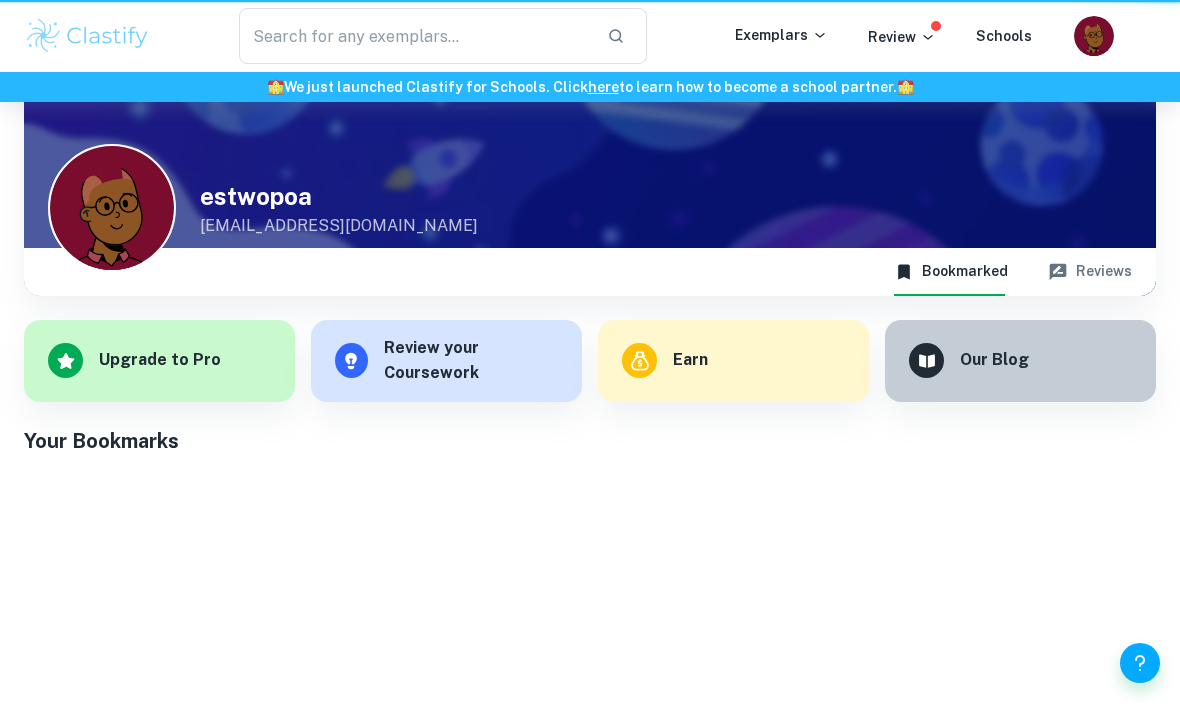 scroll, scrollTop: 38, scrollLeft: 0, axis: vertical 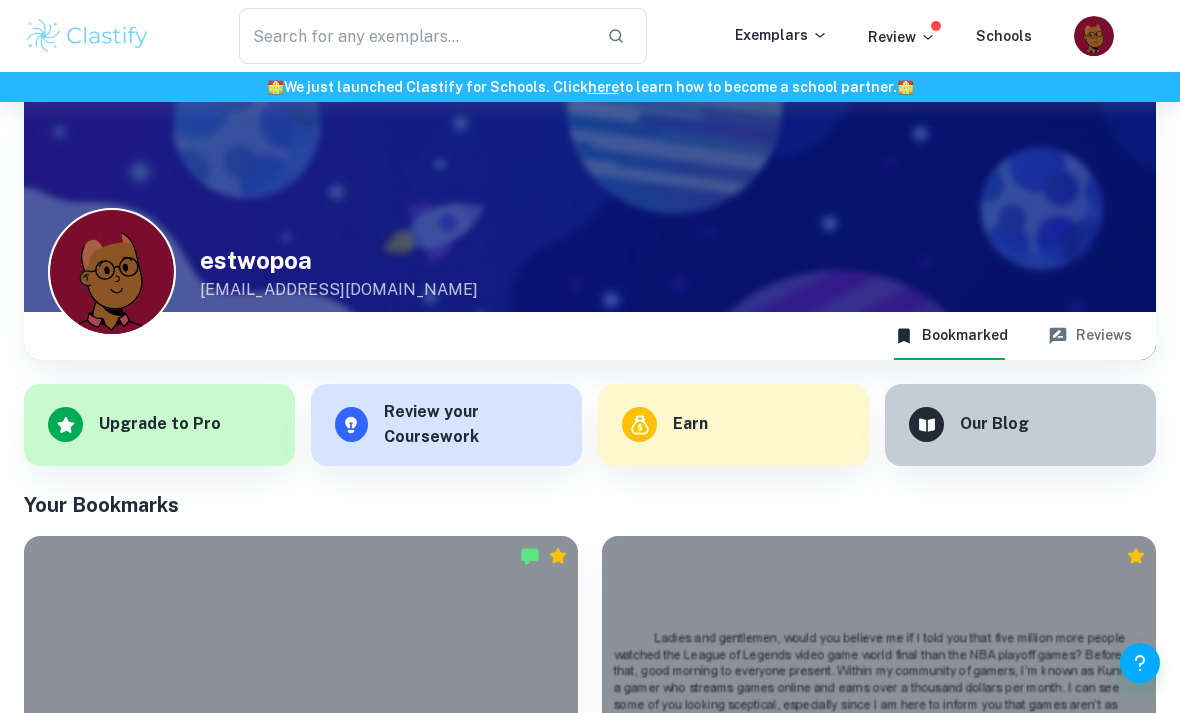 click on "​ Exemplars Review Schools" at bounding box center (590, 36) 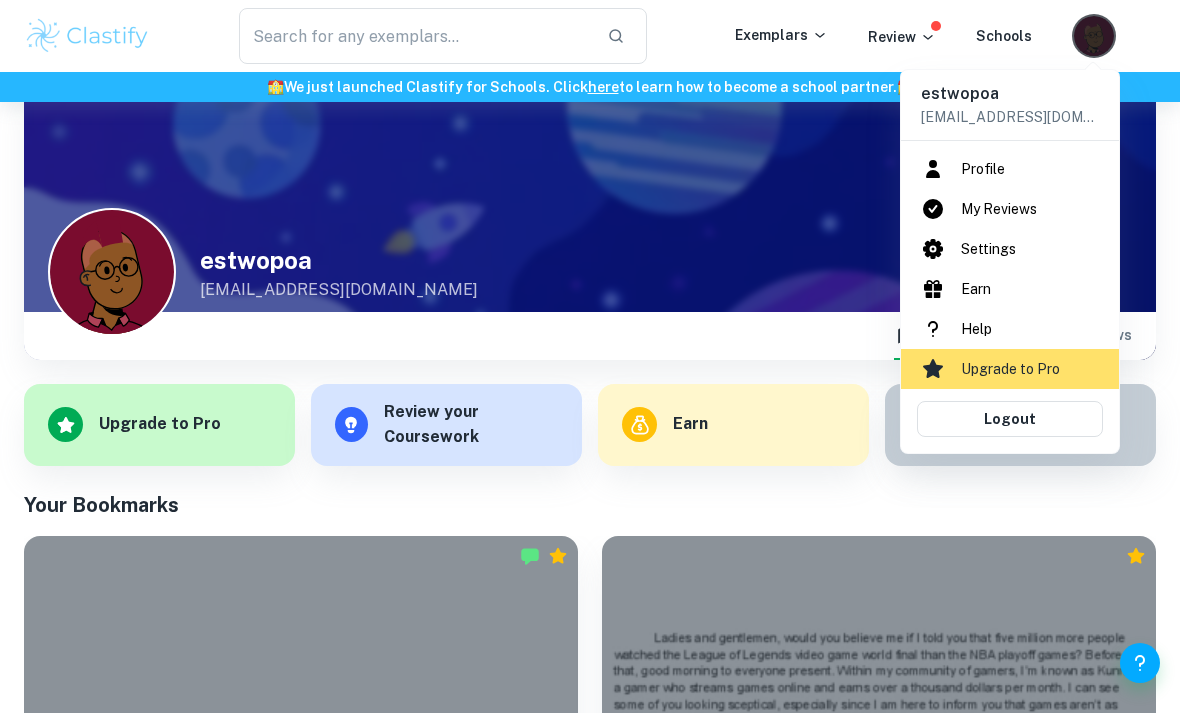 click at bounding box center (590, 356) 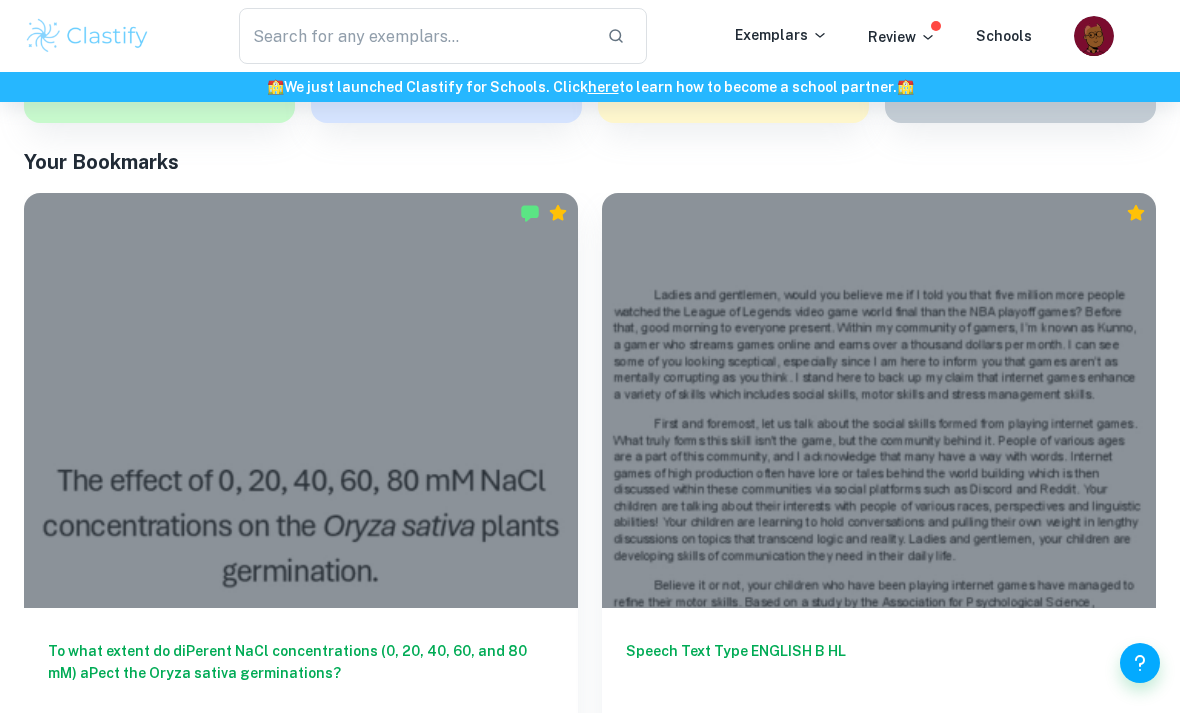 scroll, scrollTop: 0, scrollLeft: 0, axis: both 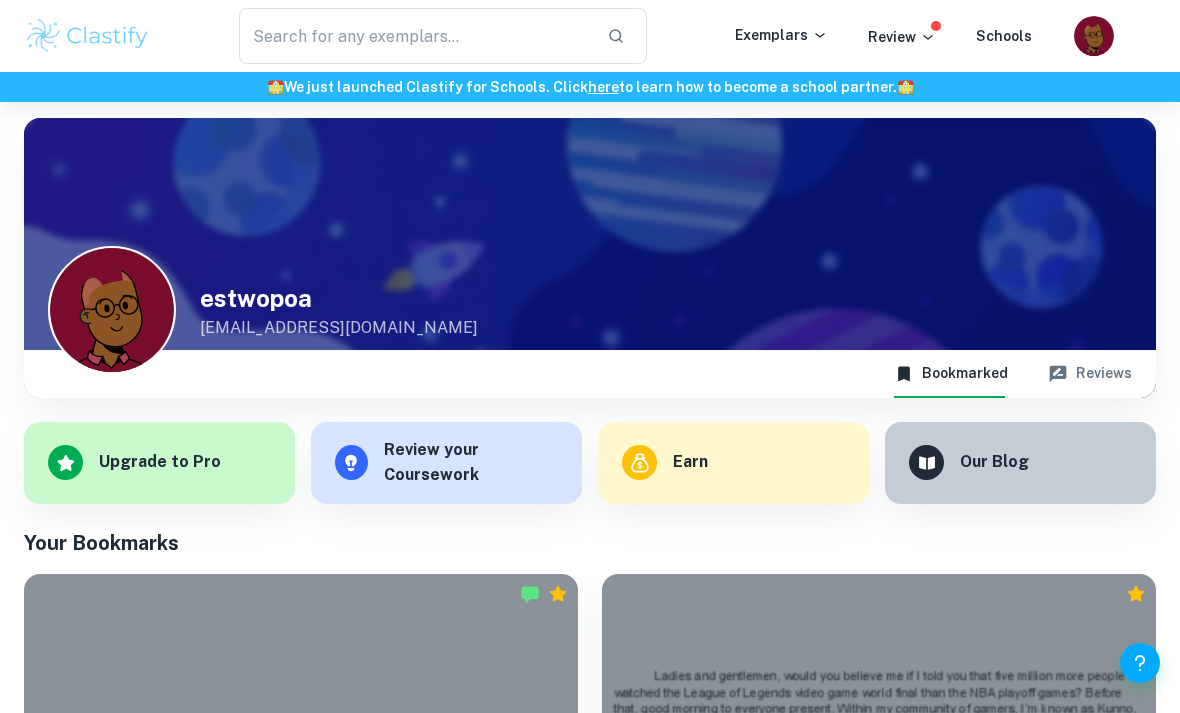 click at bounding box center [87, 36] 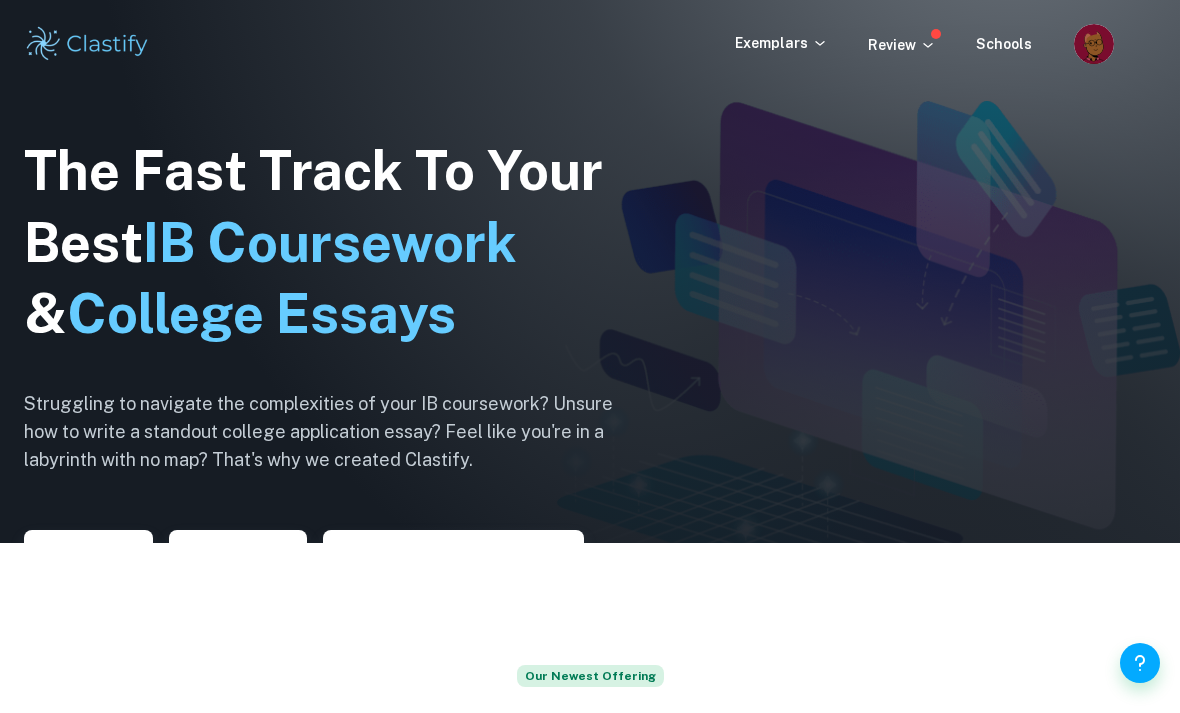 scroll, scrollTop: 0, scrollLeft: 0, axis: both 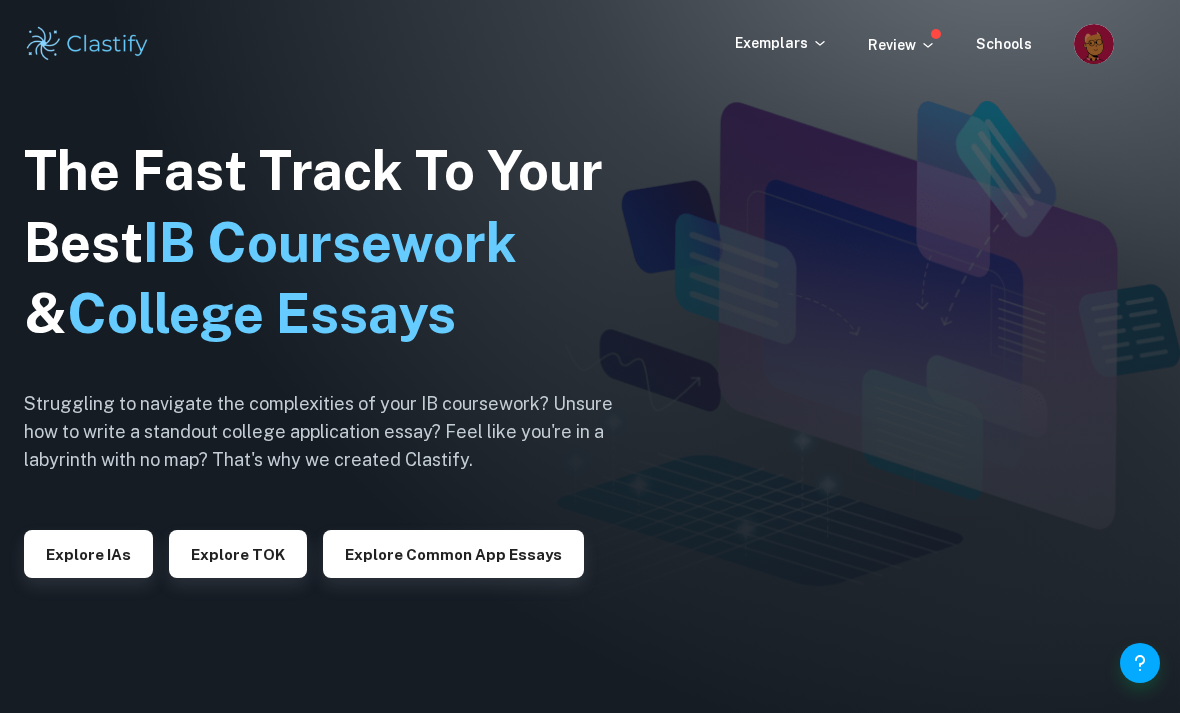 click on "Explore IAs" at bounding box center [88, 554] 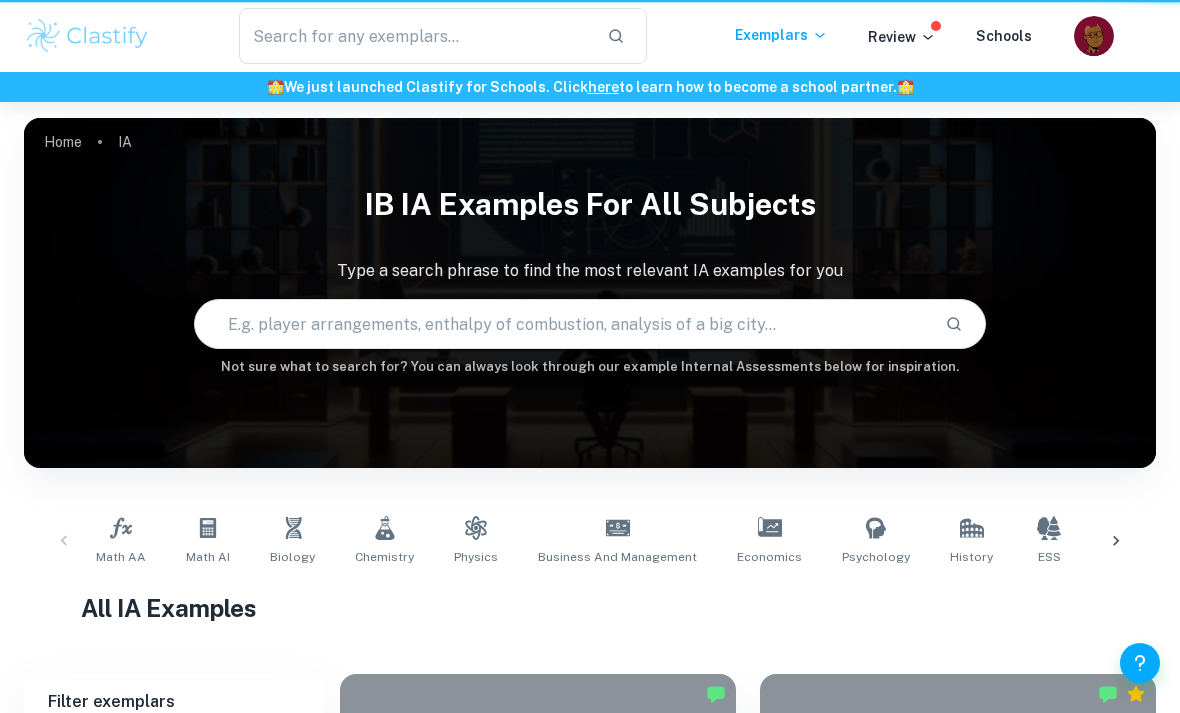 click on "Math AA Math AI Biology Chemistry Physics Business and Management Economics Psychology History ESS Computer Science Geography Visual Arts Comparative Study Visual Arts Process Portfolio Global Politics English A (Lang & Lit) HL Essay English A (Lit) HL Essay English A ([PERSON_NAME] & Lit) IO English A (Lit) IO Design Technology Sports Science" at bounding box center (590, 541) 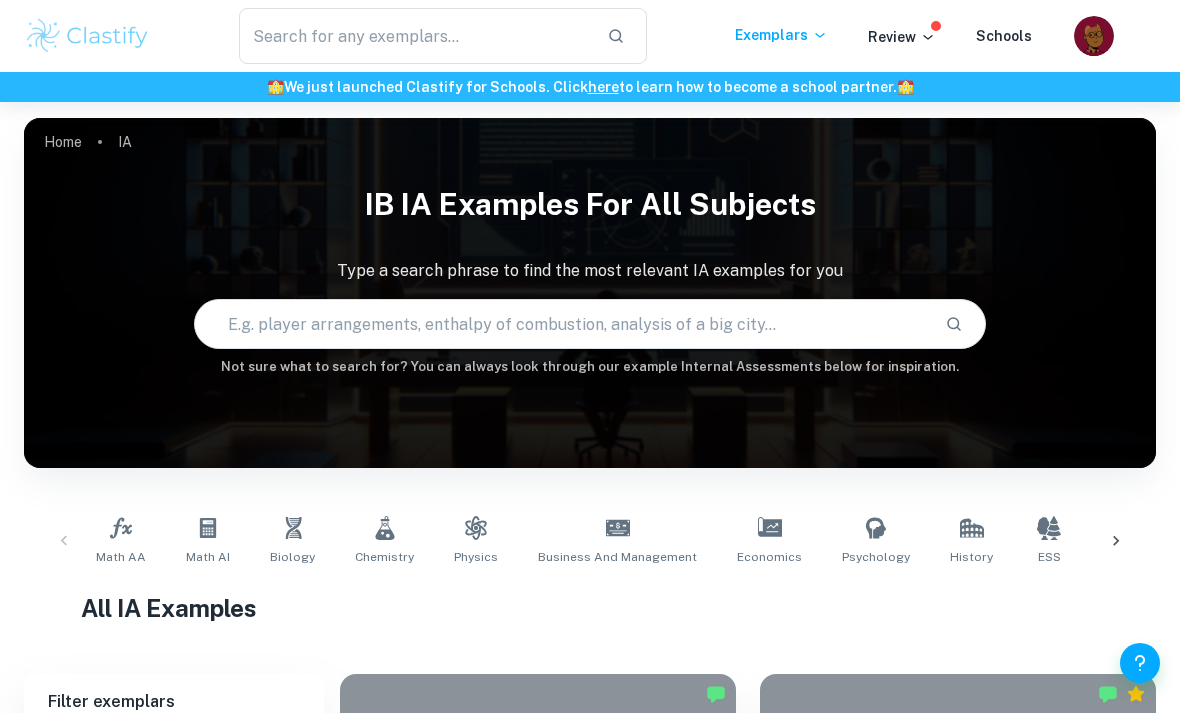 click on "Math AA" at bounding box center (121, 557) 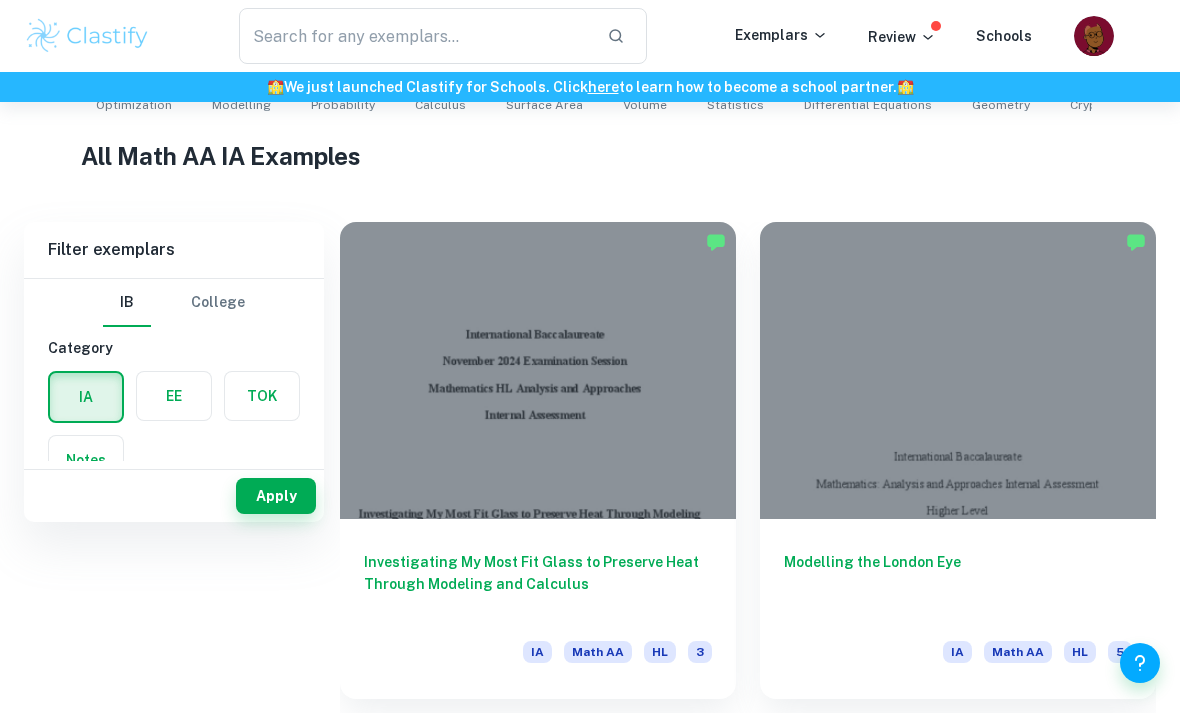 scroll, scrollTop: 540, scrollLeft: 0, axis: vertical 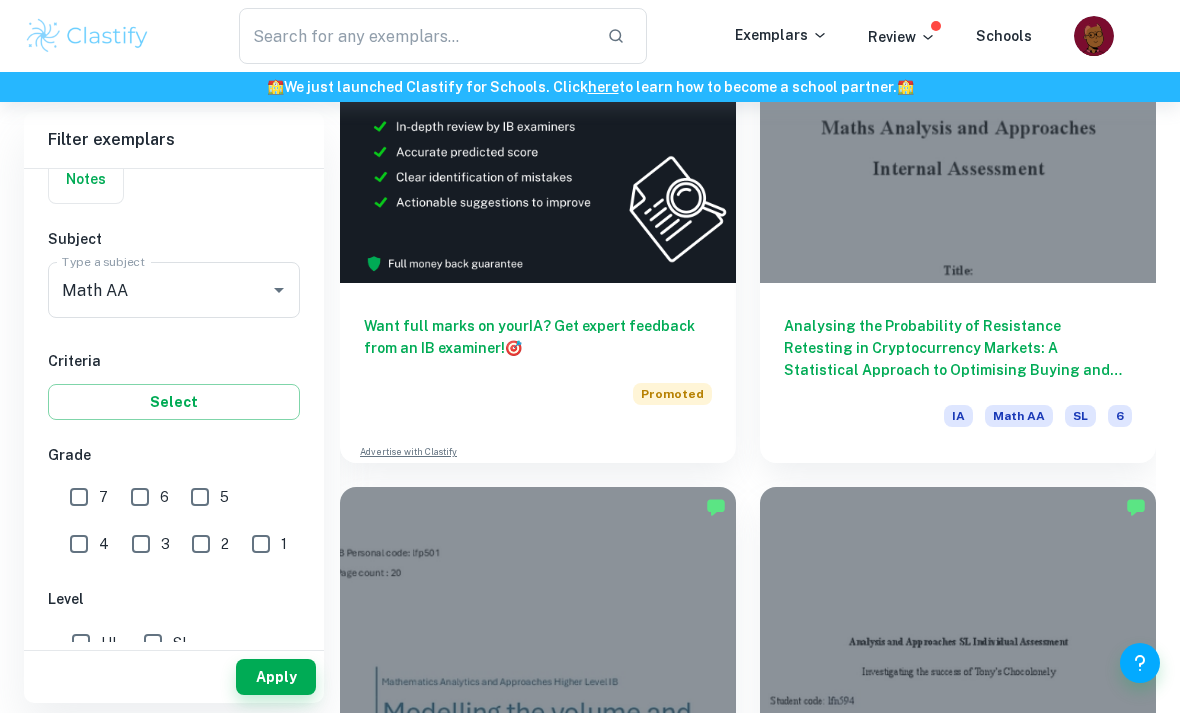 click on "HL" at bounding box center (81, 643) 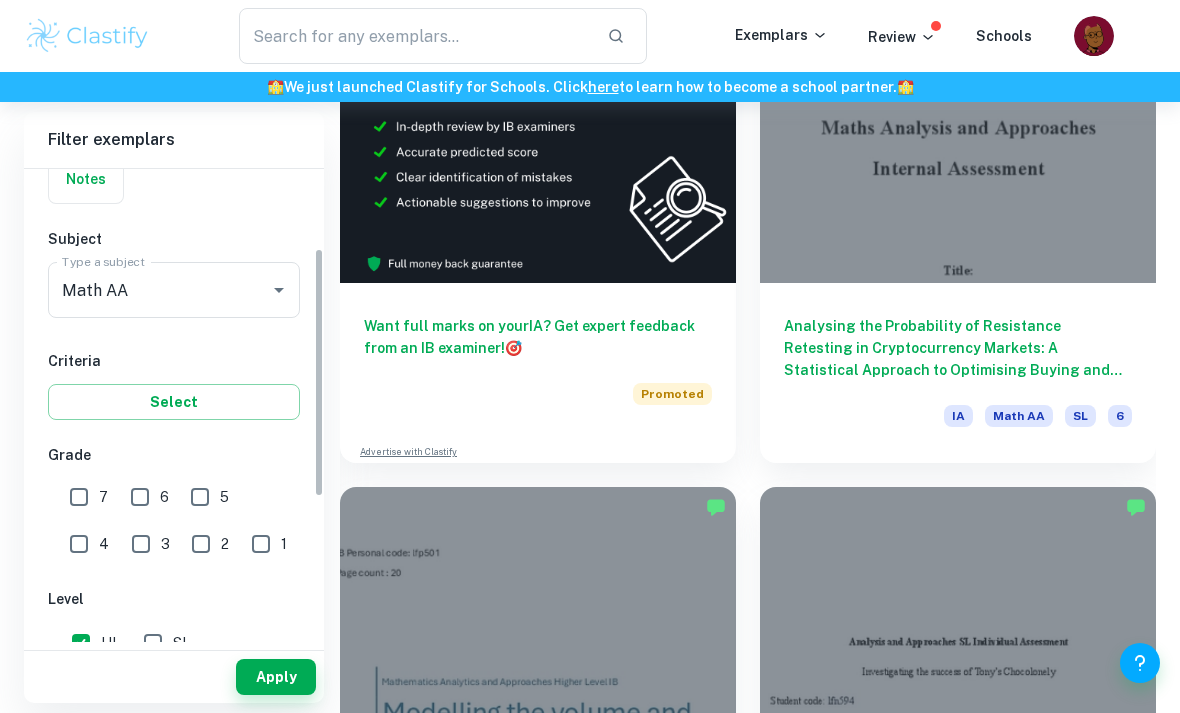 click on "7" at bounding box center (79, 497) 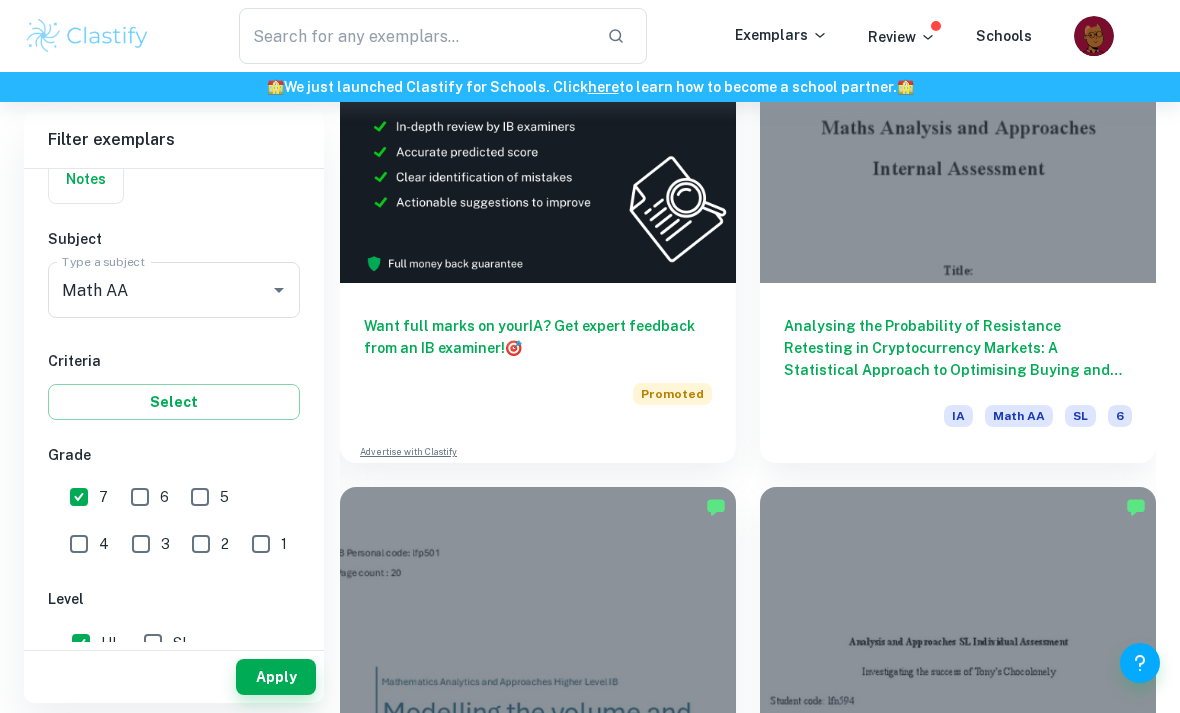 click on "Apply" at bounding box center (276, 677) 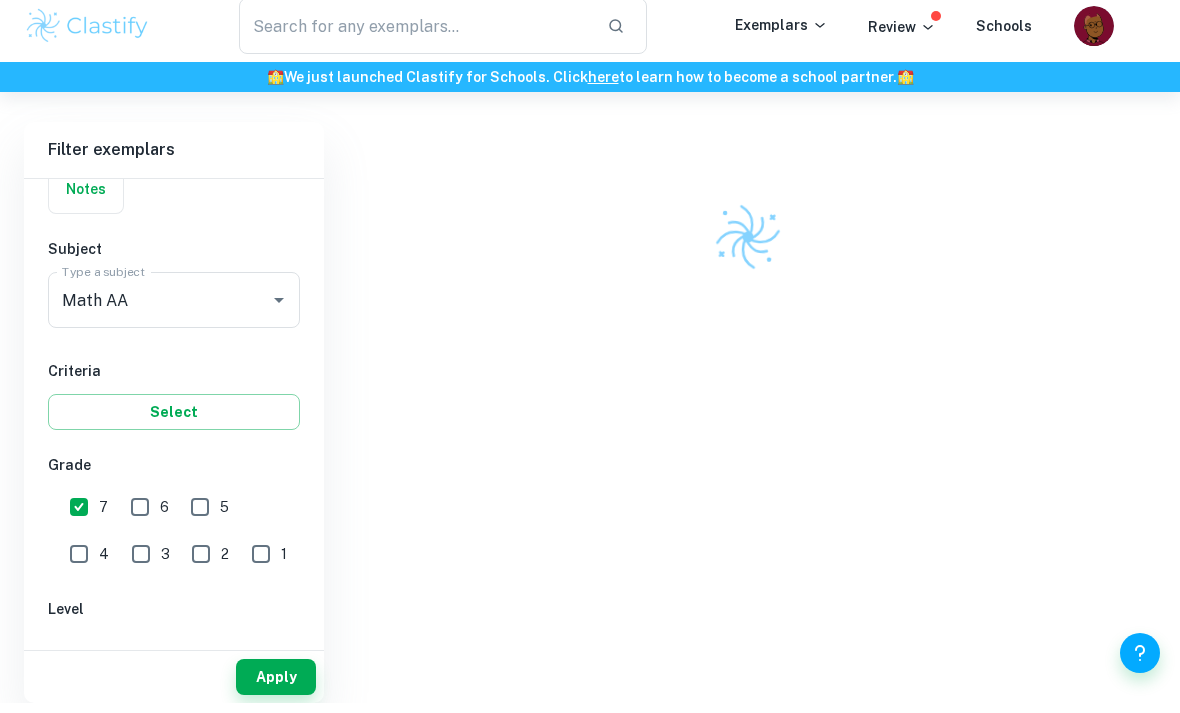 scroll, scrollTop: 532, scrollLeft: 0, axis: vertical 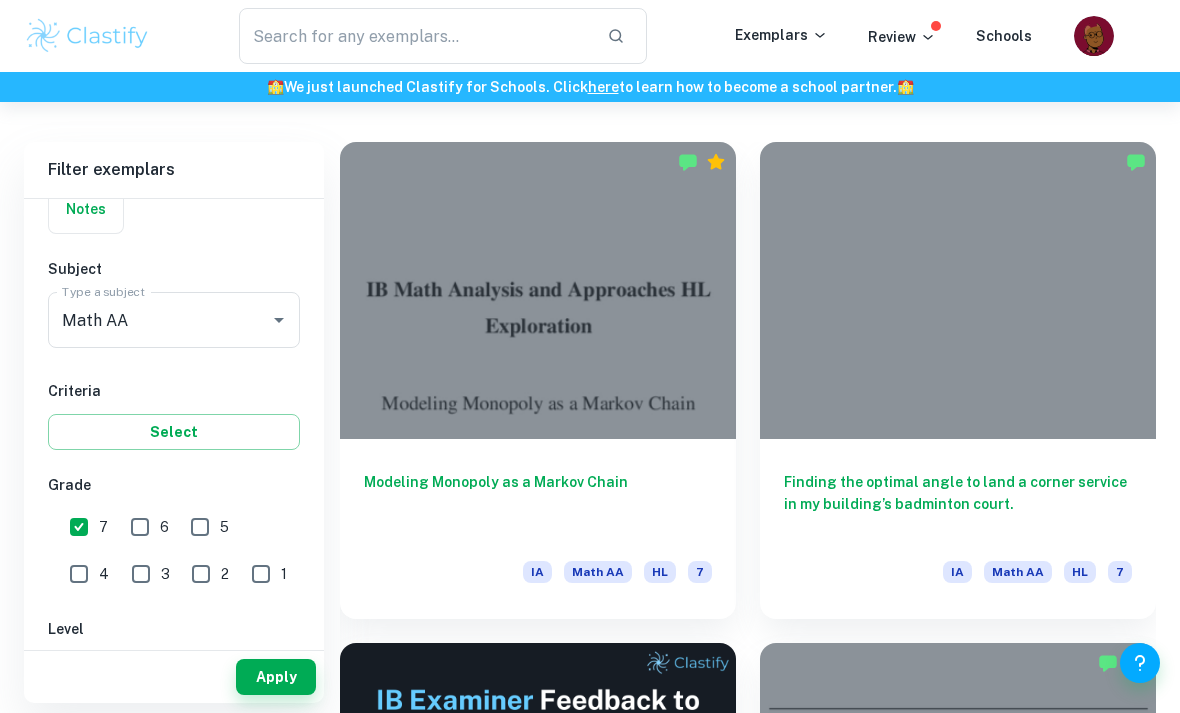click on "Modeling Monopoly as a Markov Chain" at bounding box center [538, 504] 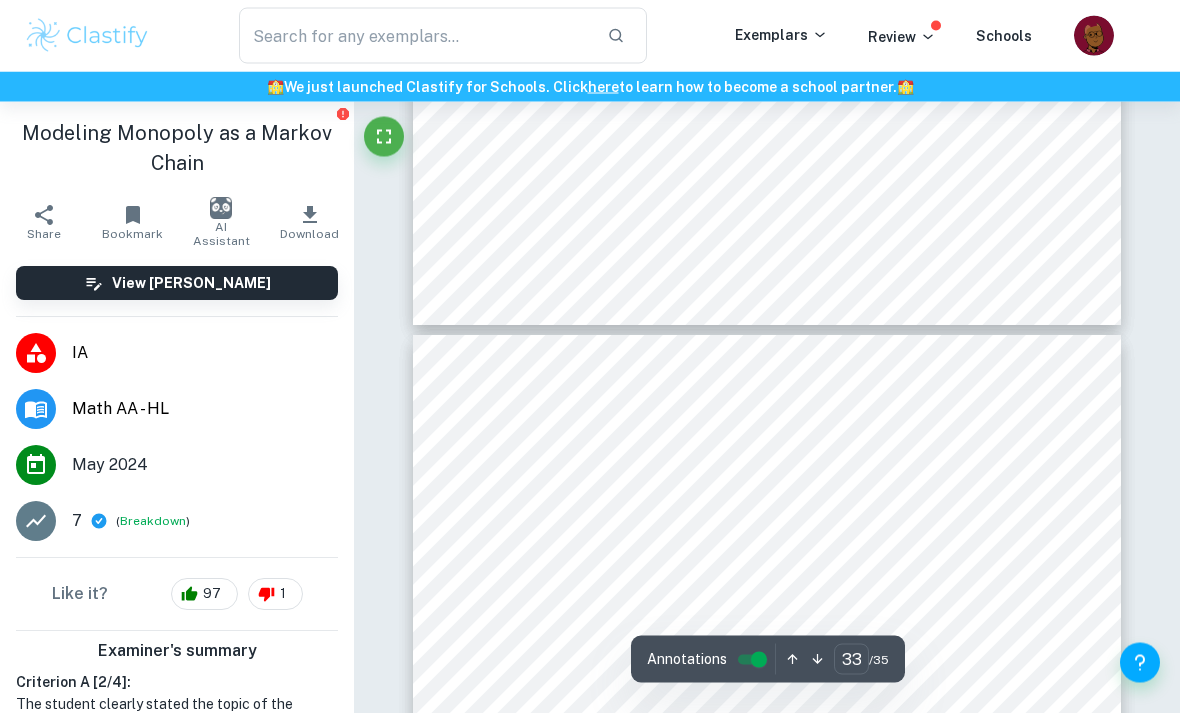 scroll, scrollTop: 31881, scrollLeft: 0, axis: vertical 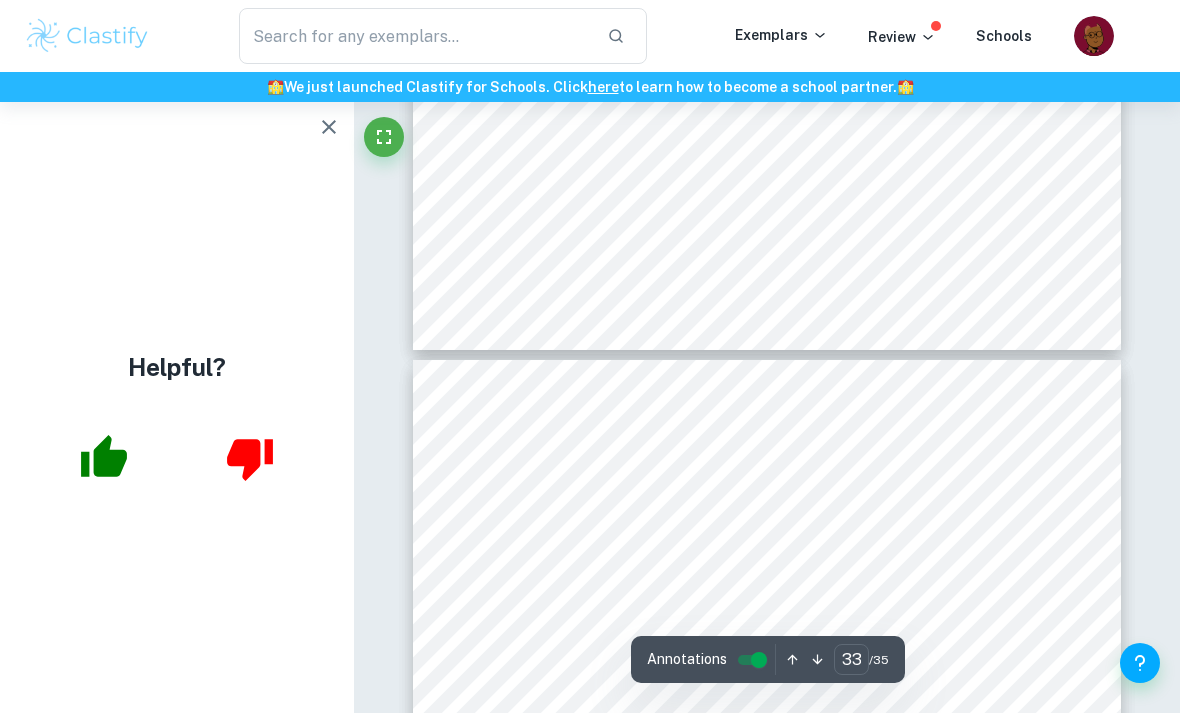 type on "32" 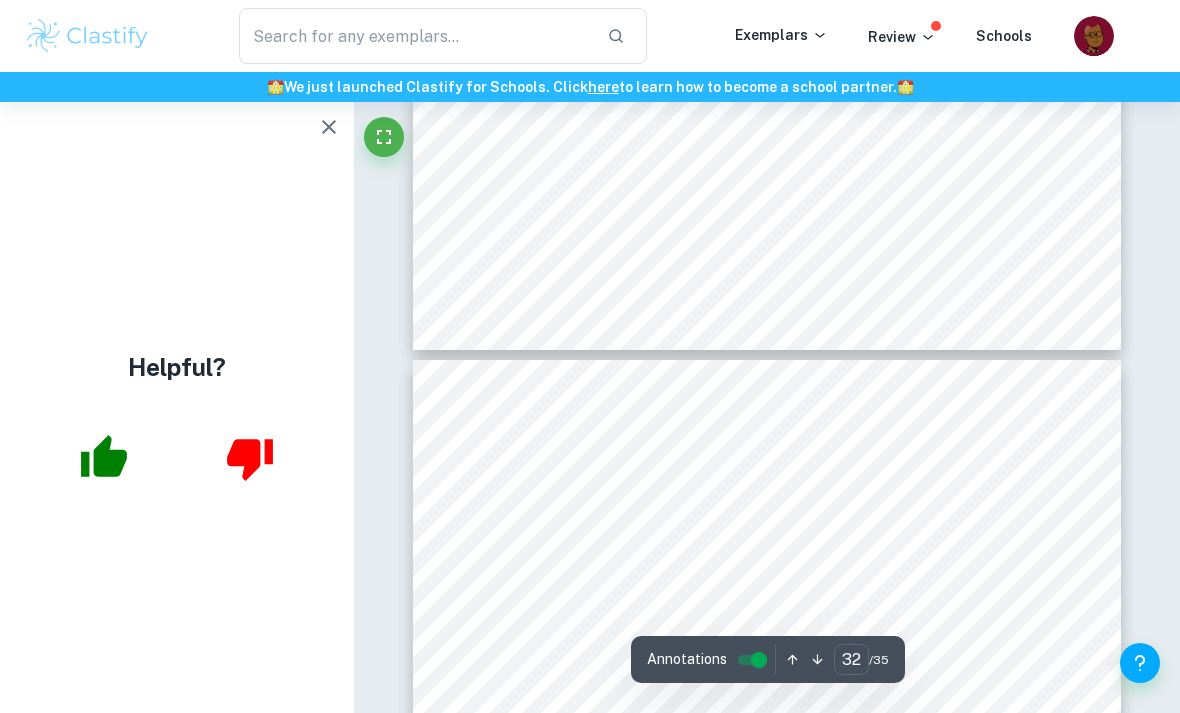 scroll, scrollTop: 29377, scrollLeft: 0, axis: vertical 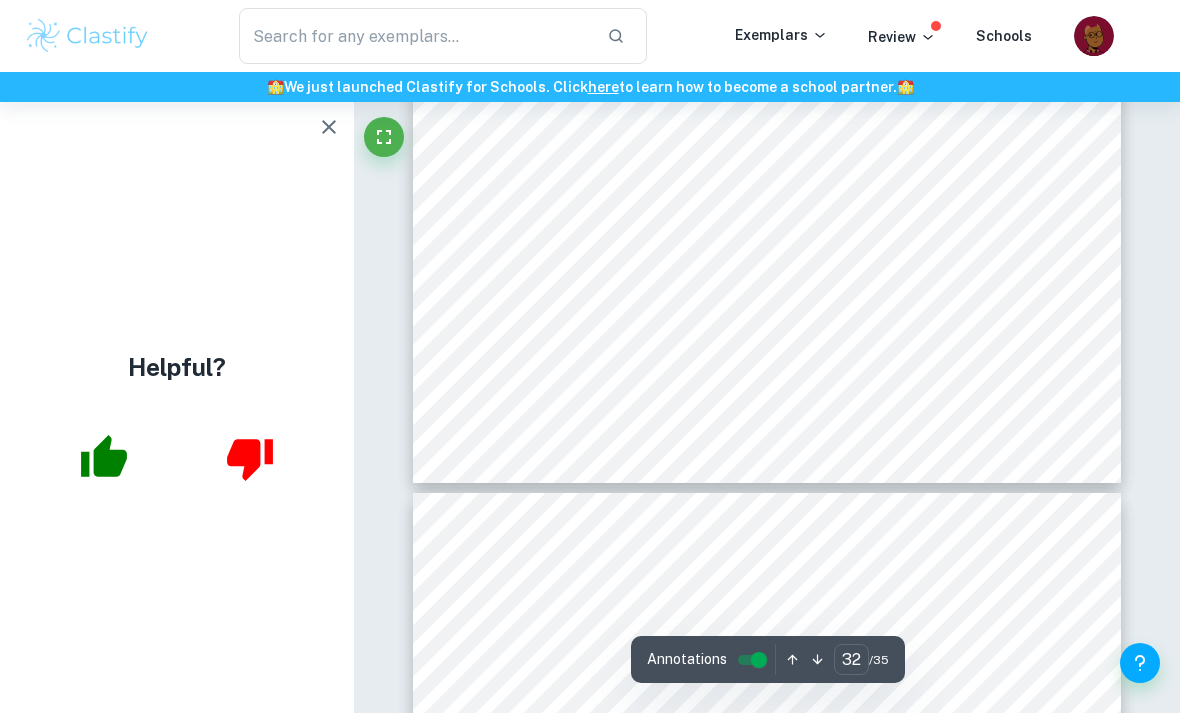 click at bounding box center [329, 127] 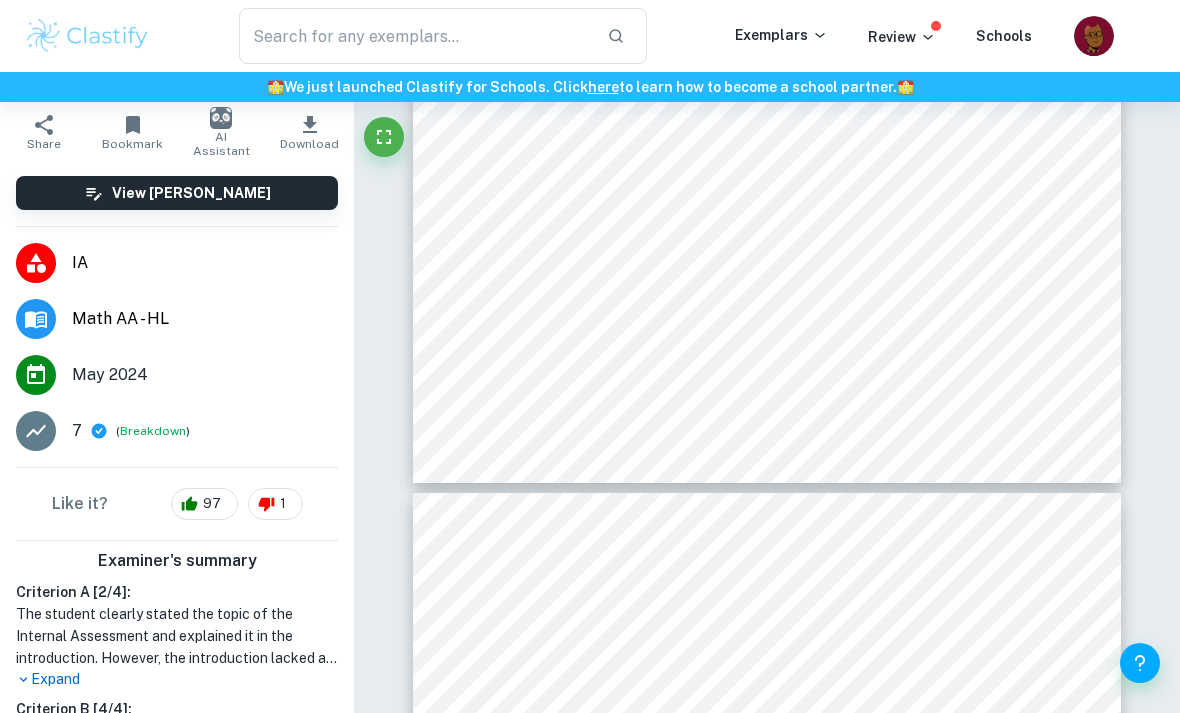 scroll, scrollTop: 102, scrollLeft: 0, axis: vertical 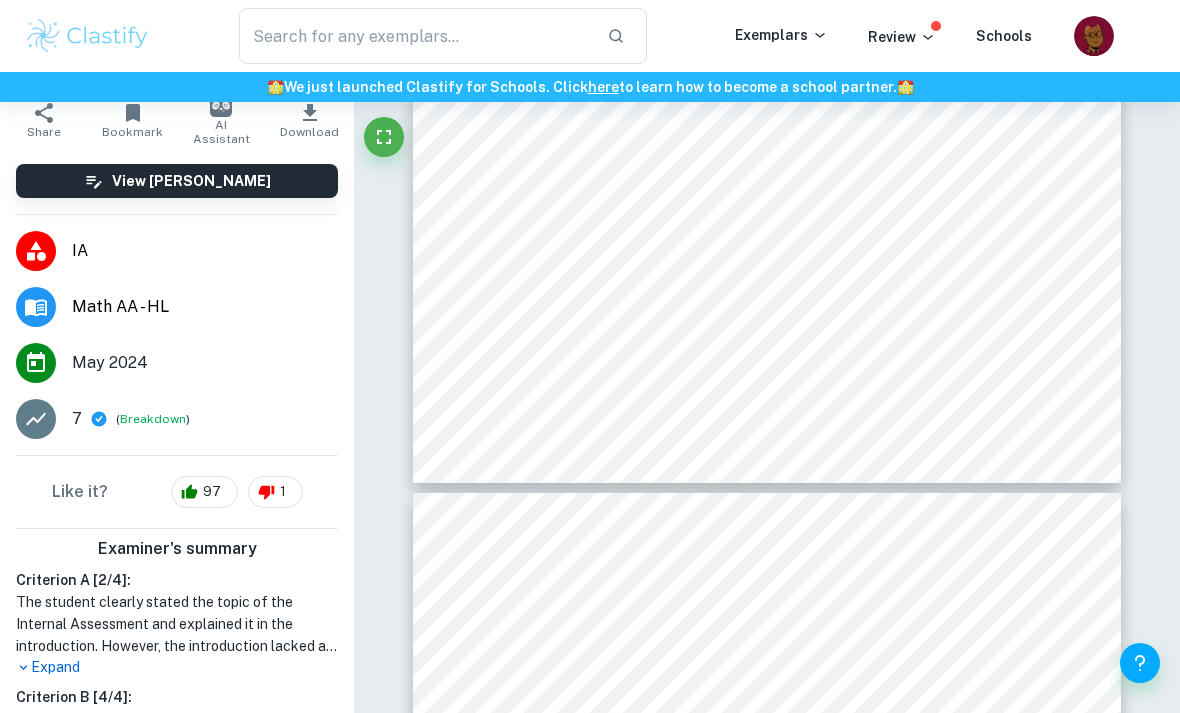 click on "Breakdown" at bounding box center (153, 419) 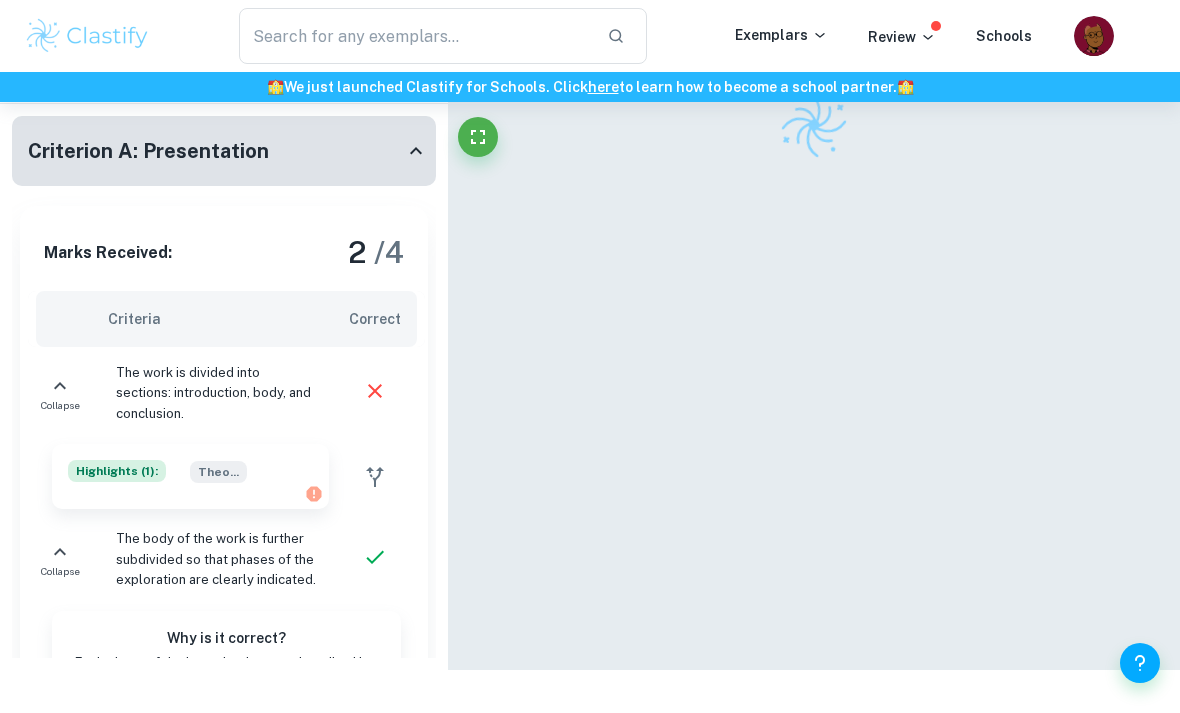 scroll, scrollTop: 119, scrollLeft: 0, axis: vertical 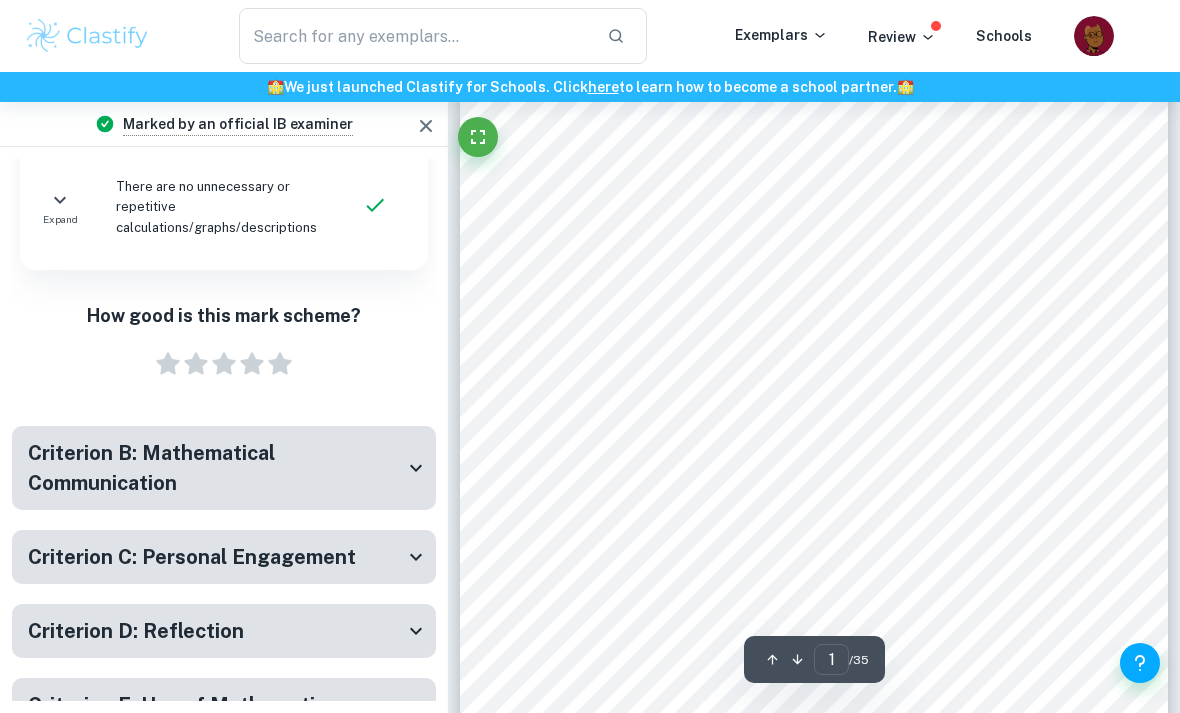click on "Criterion E: Use of Mathematics" at bounding box center [182, 705] 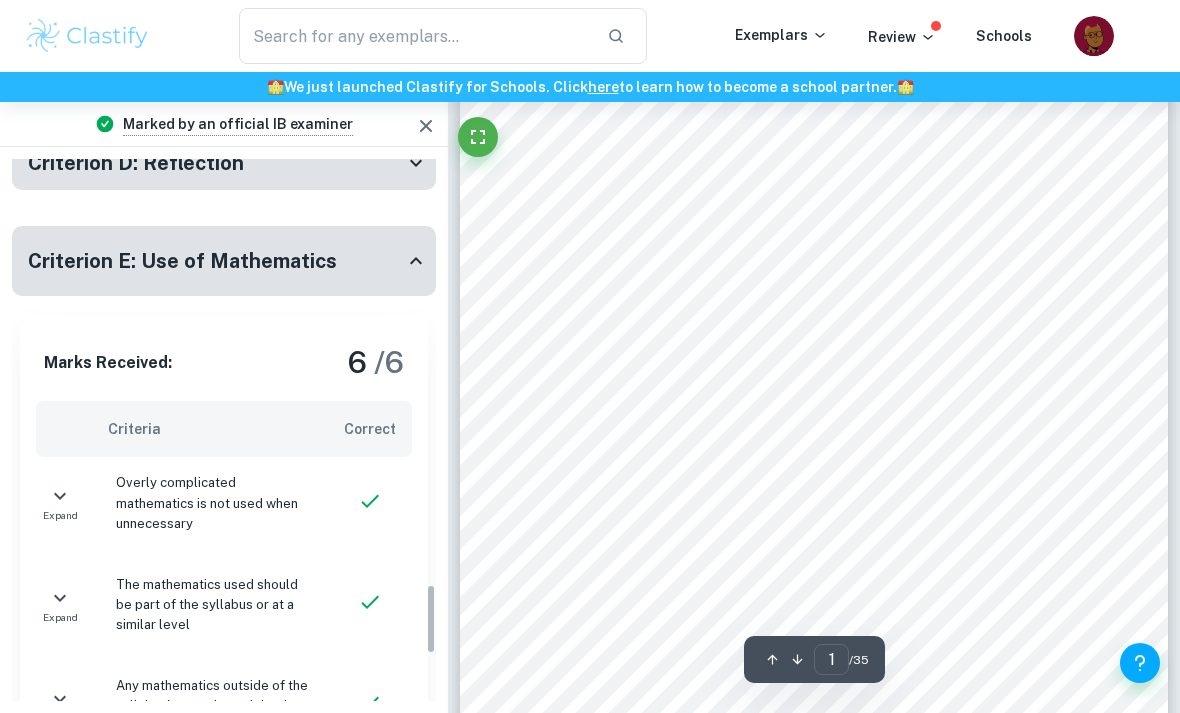 scroll, scrollTop: 3670, scrollLeft: 0, axis: vertical 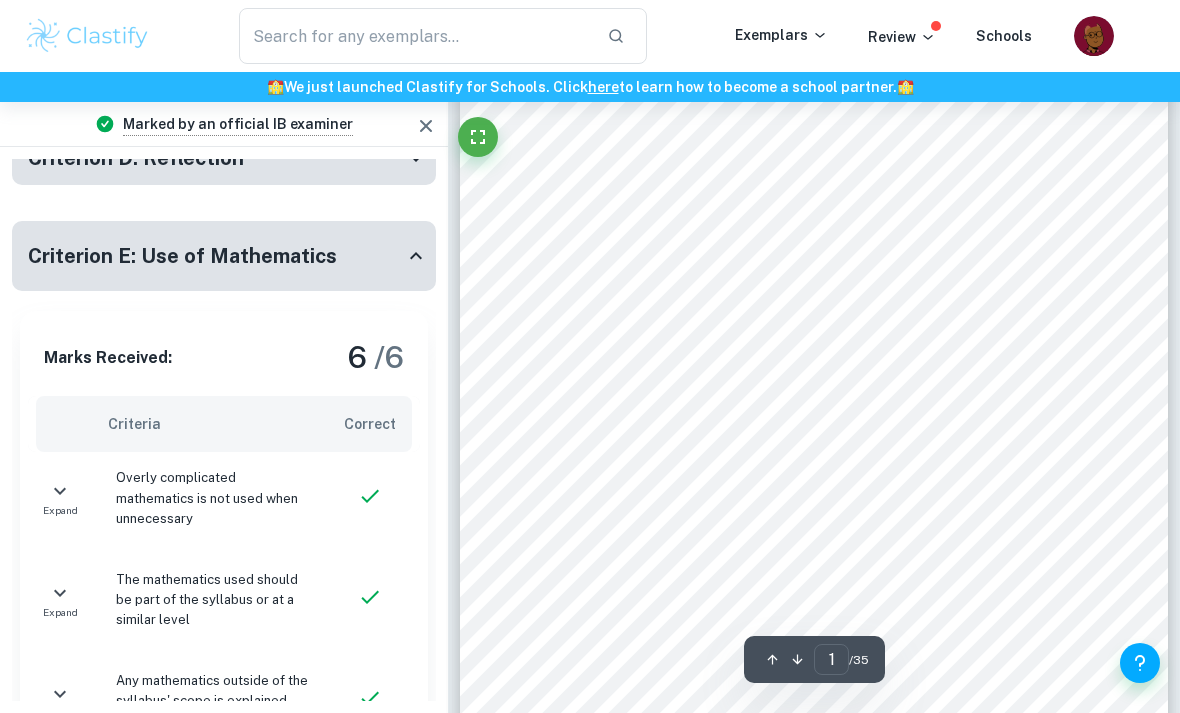 click at bounding box center [374, 498] 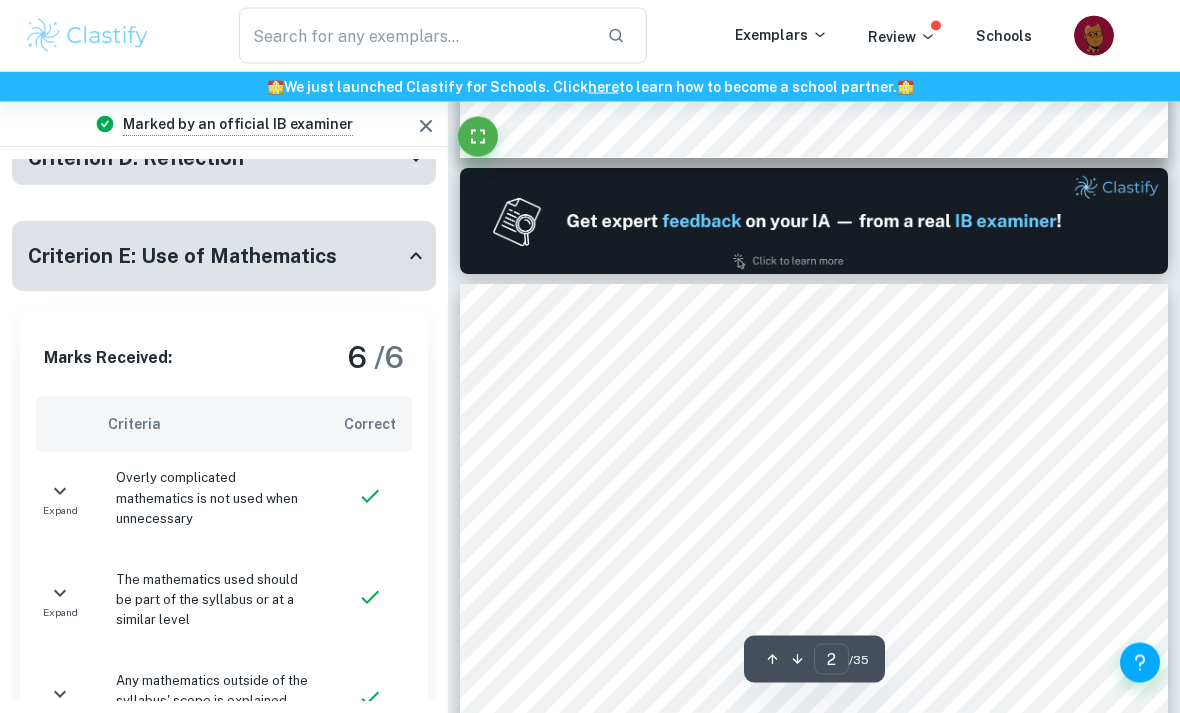 scroll, scrollTop: 880, scrollLeft: 0, axis: vertical 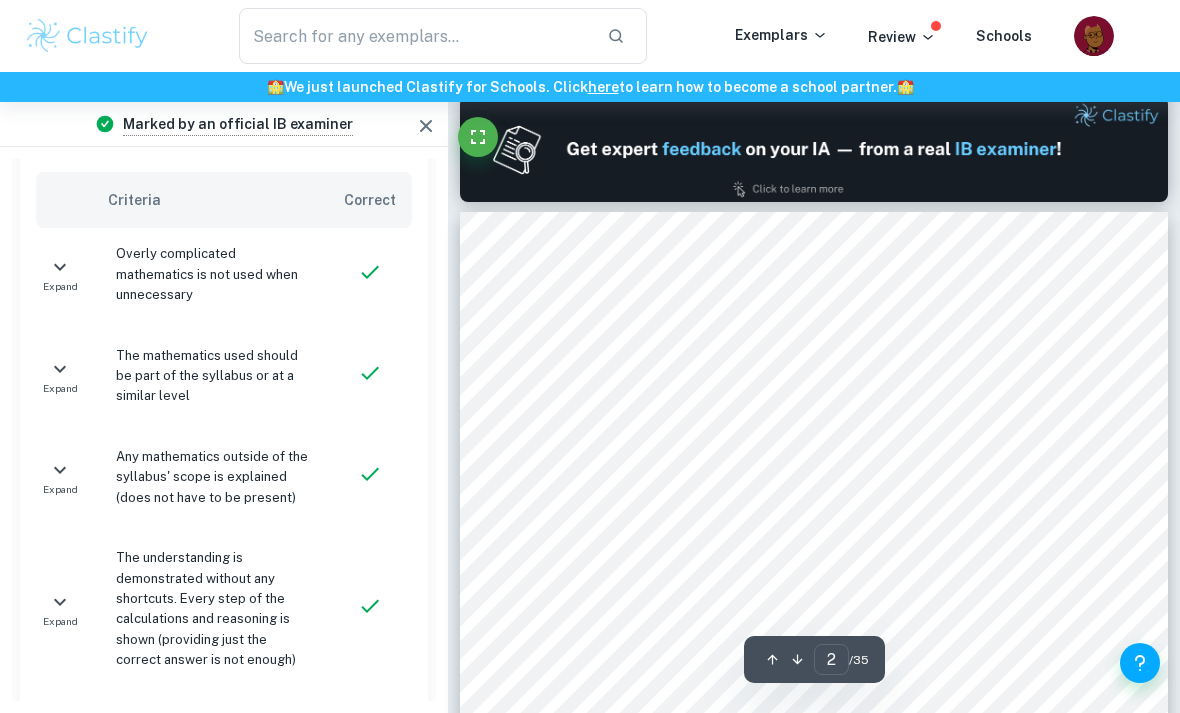 type on "1" 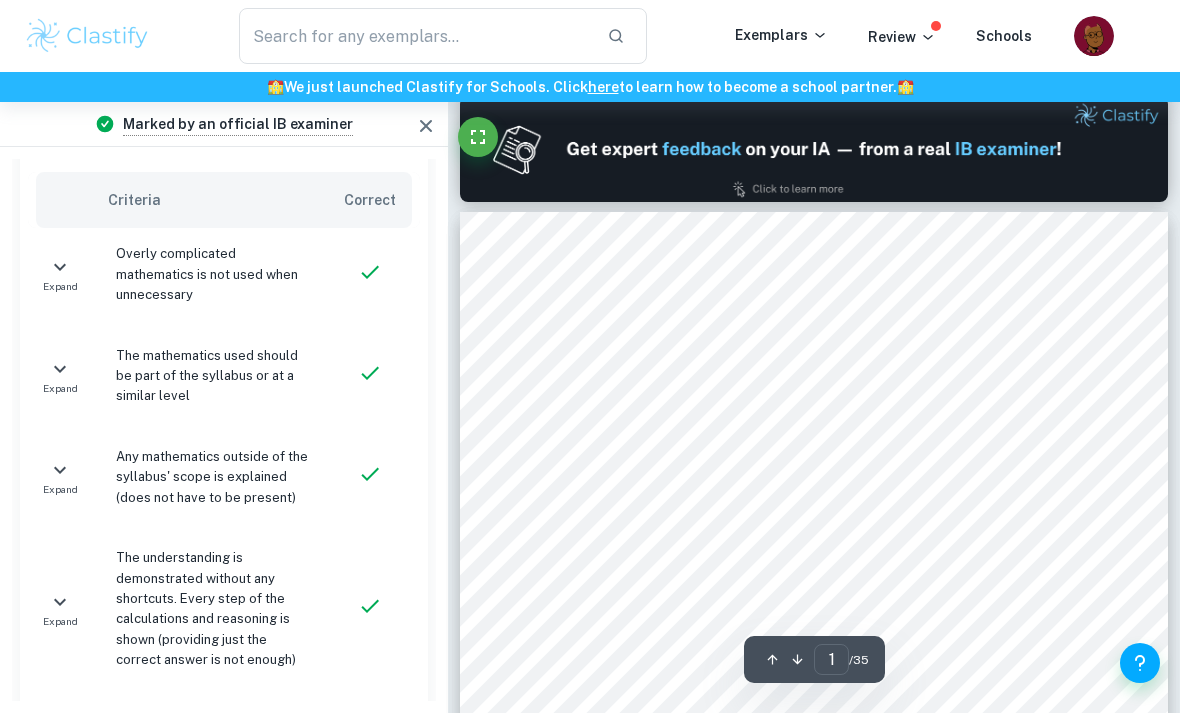scroll, scrollTop: 644, scrollLeft: 0, axis: vertical 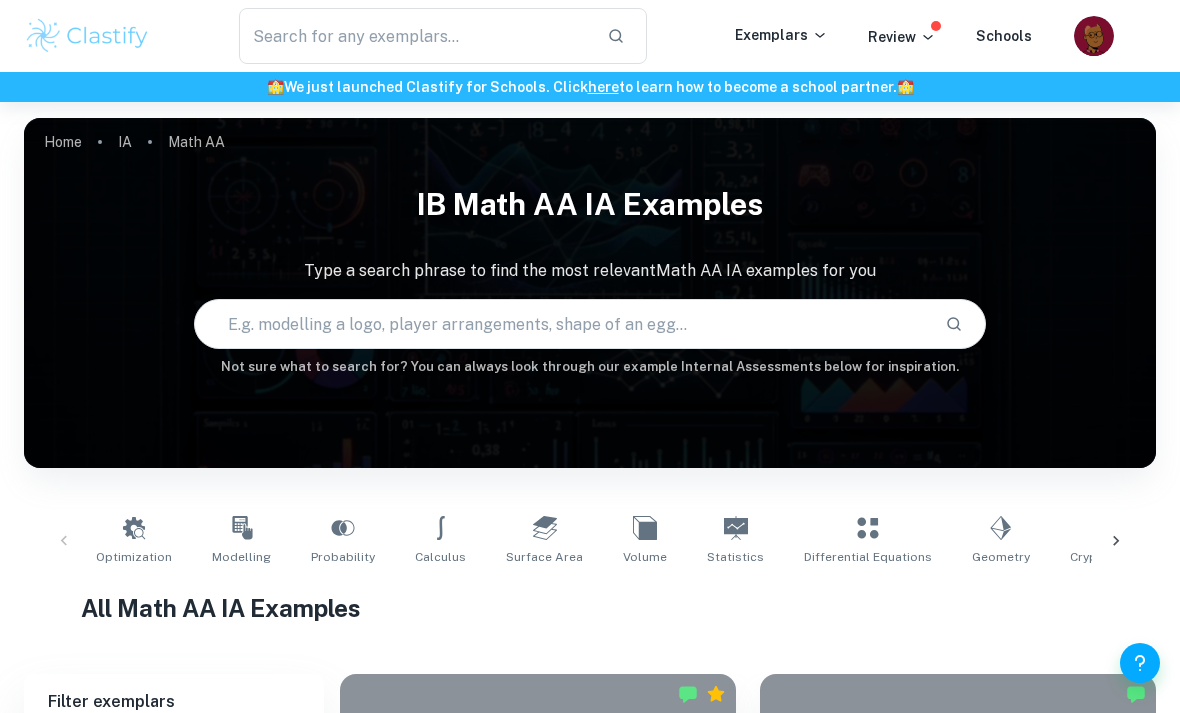 click at bounding box center [87, 36] 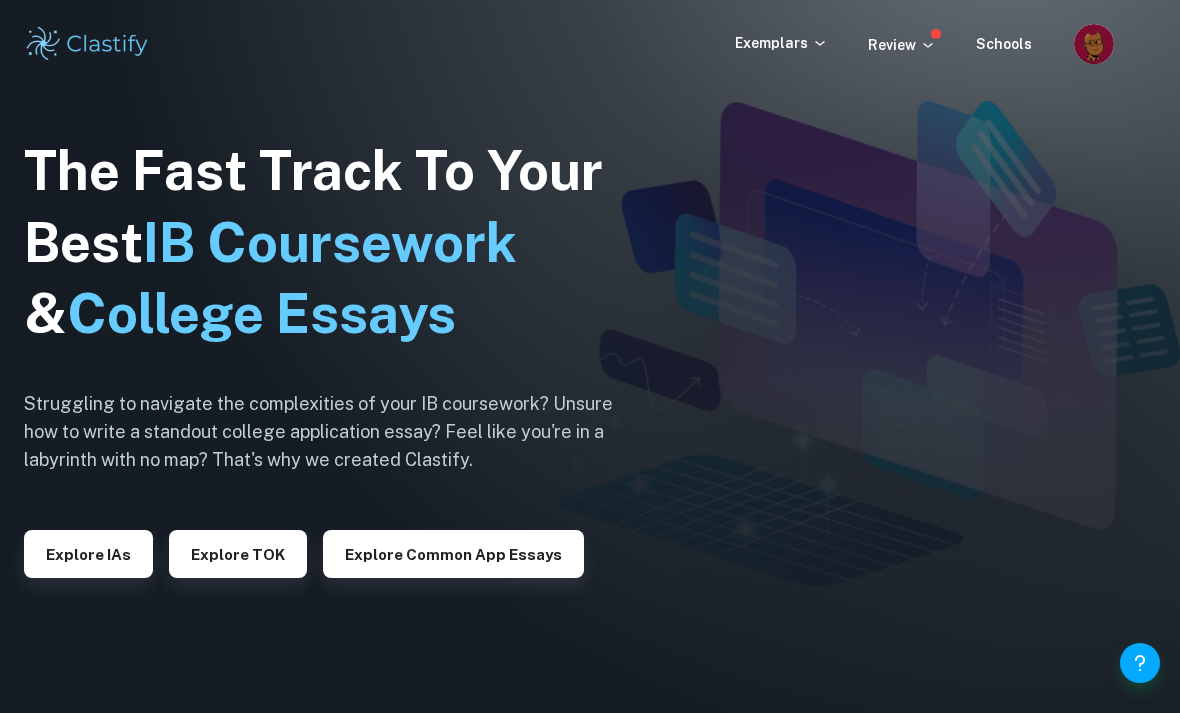 click on "Explore IAs" at bounding box center [88, 554] 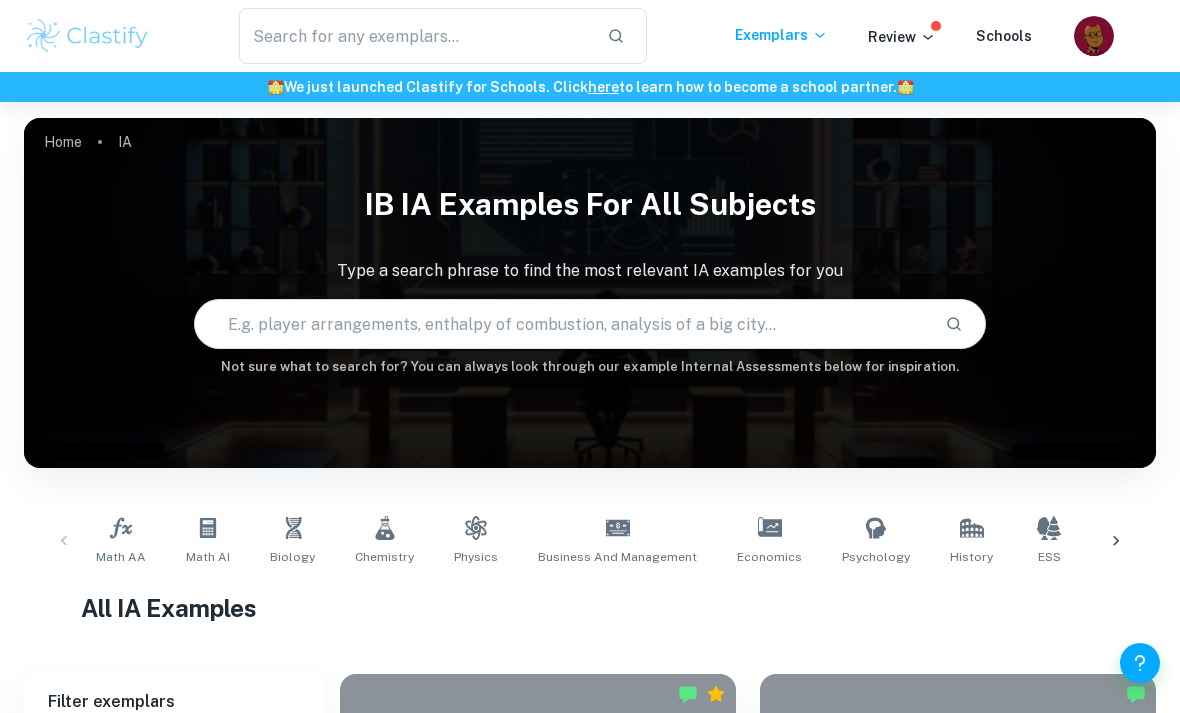 click on "Business and Management" at bounding box center (617, 557) 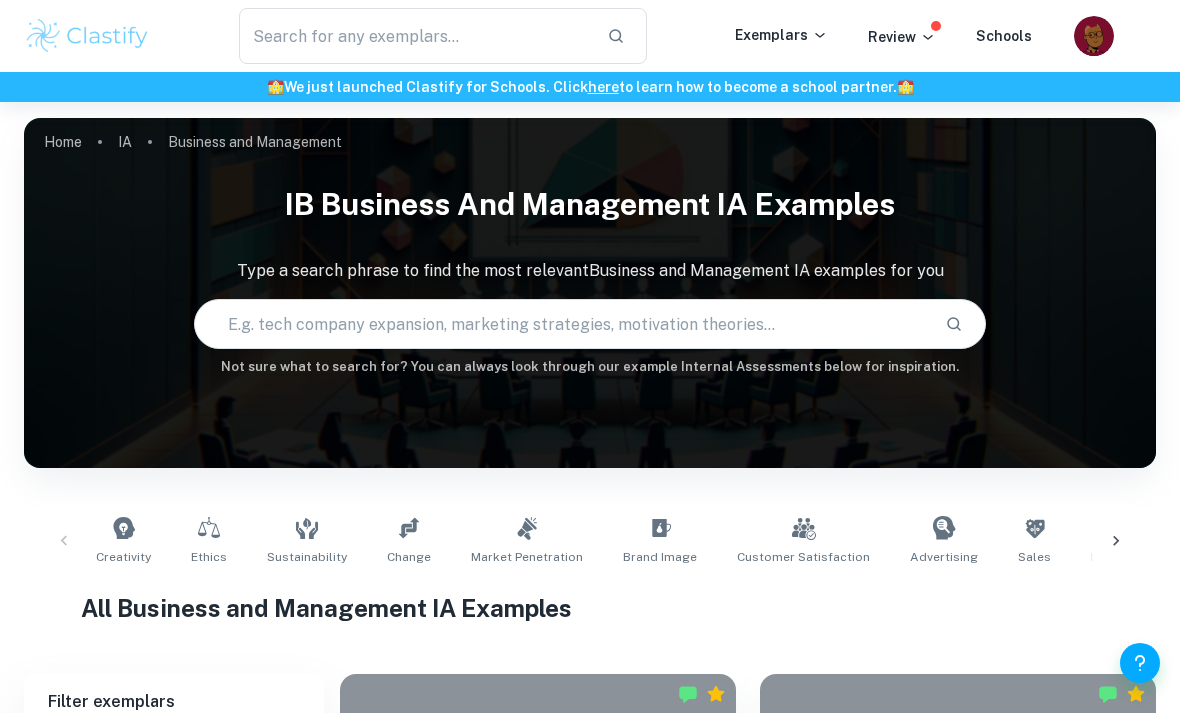 scroll, scrollTop: 434, scrollLeft: 0, axis: vertical 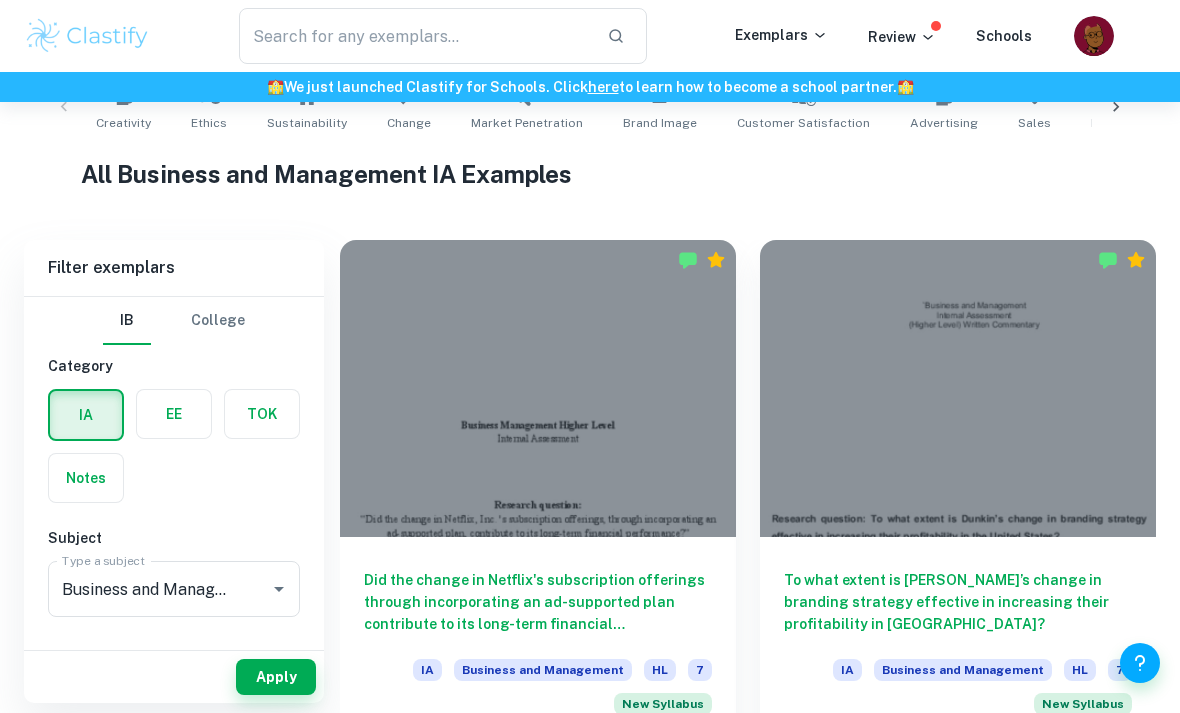click on "Did the change in Netflix's subscription offerings through incorporating an ad-supported
plan contribute to its long-term financial performance?" at bounding box center (538, 602) 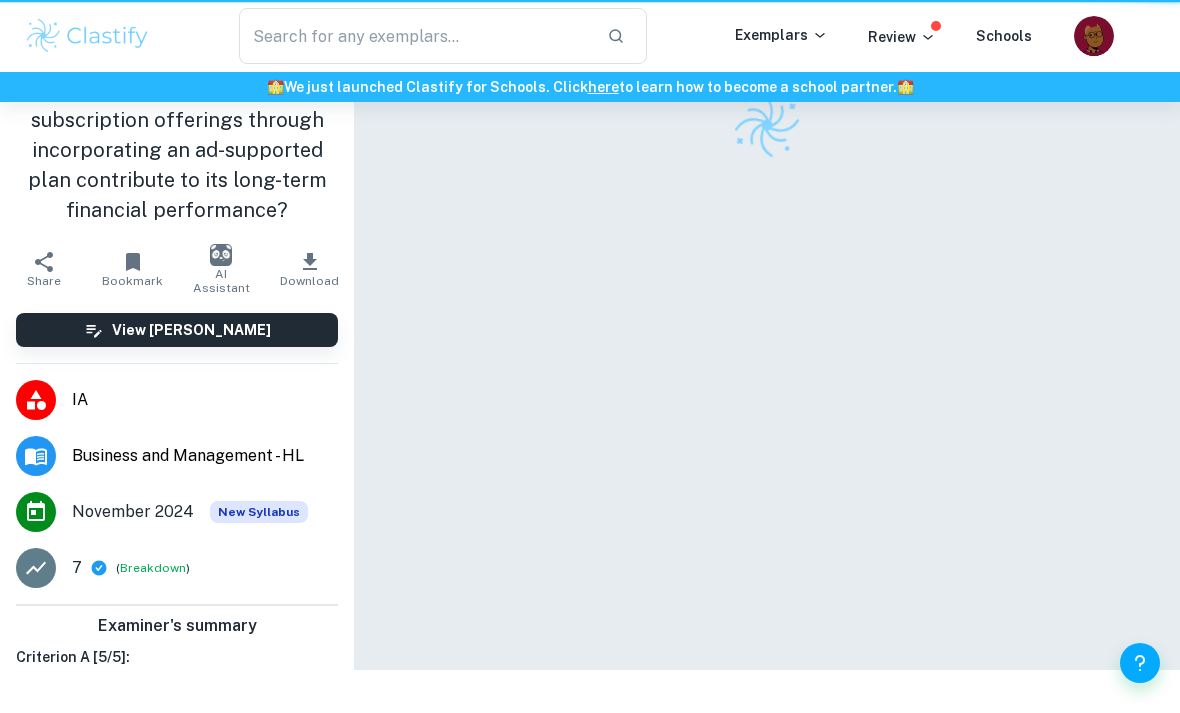 scroll, scrollTop: 0, scrollLeft: 0, axis: both 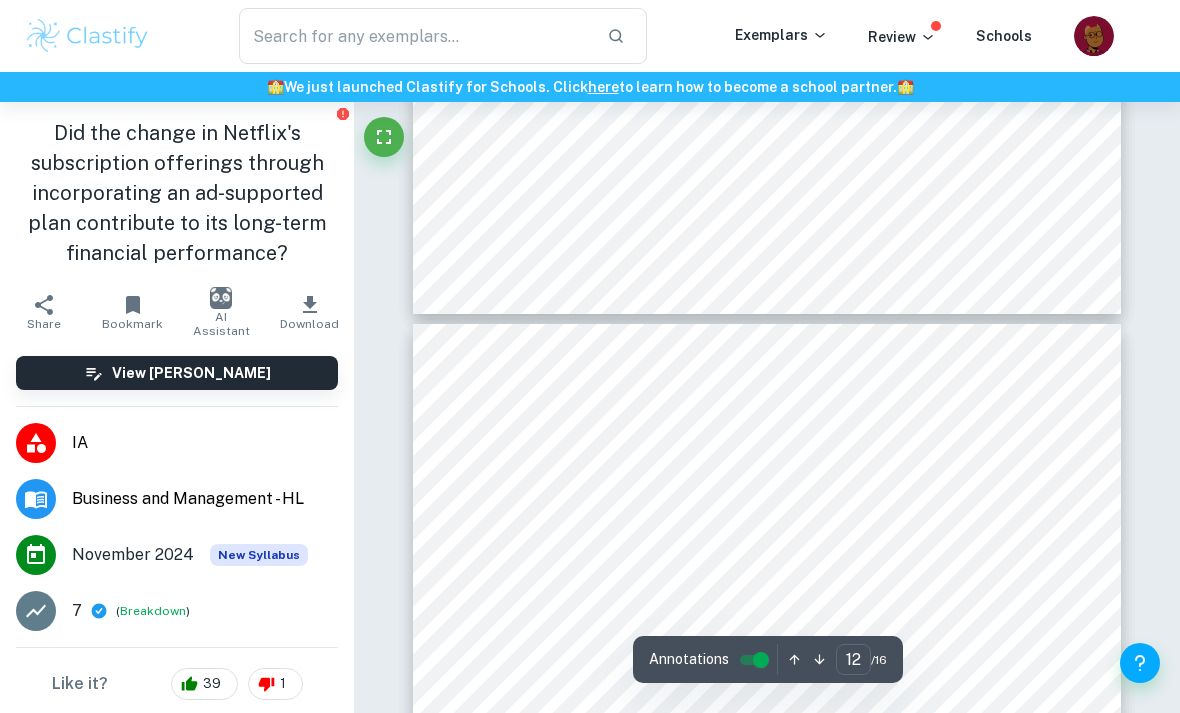 type on "11" 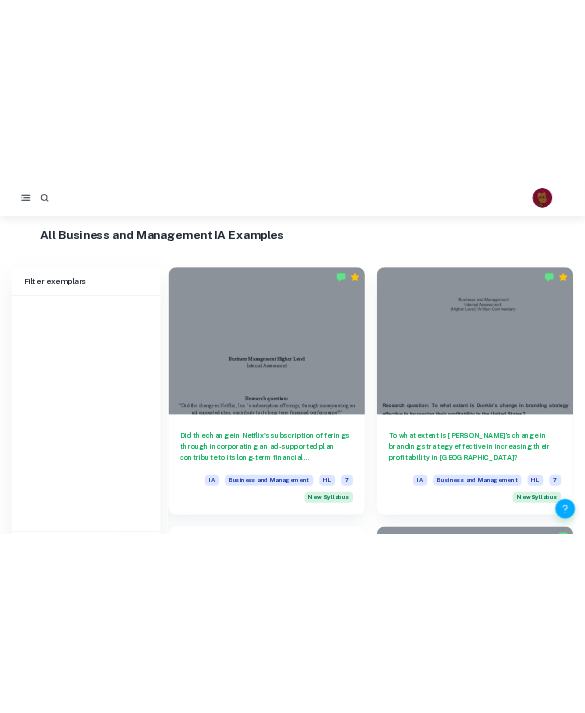 scroll, scrollTop: 557, scrollLeft: 0, axis: vertical 